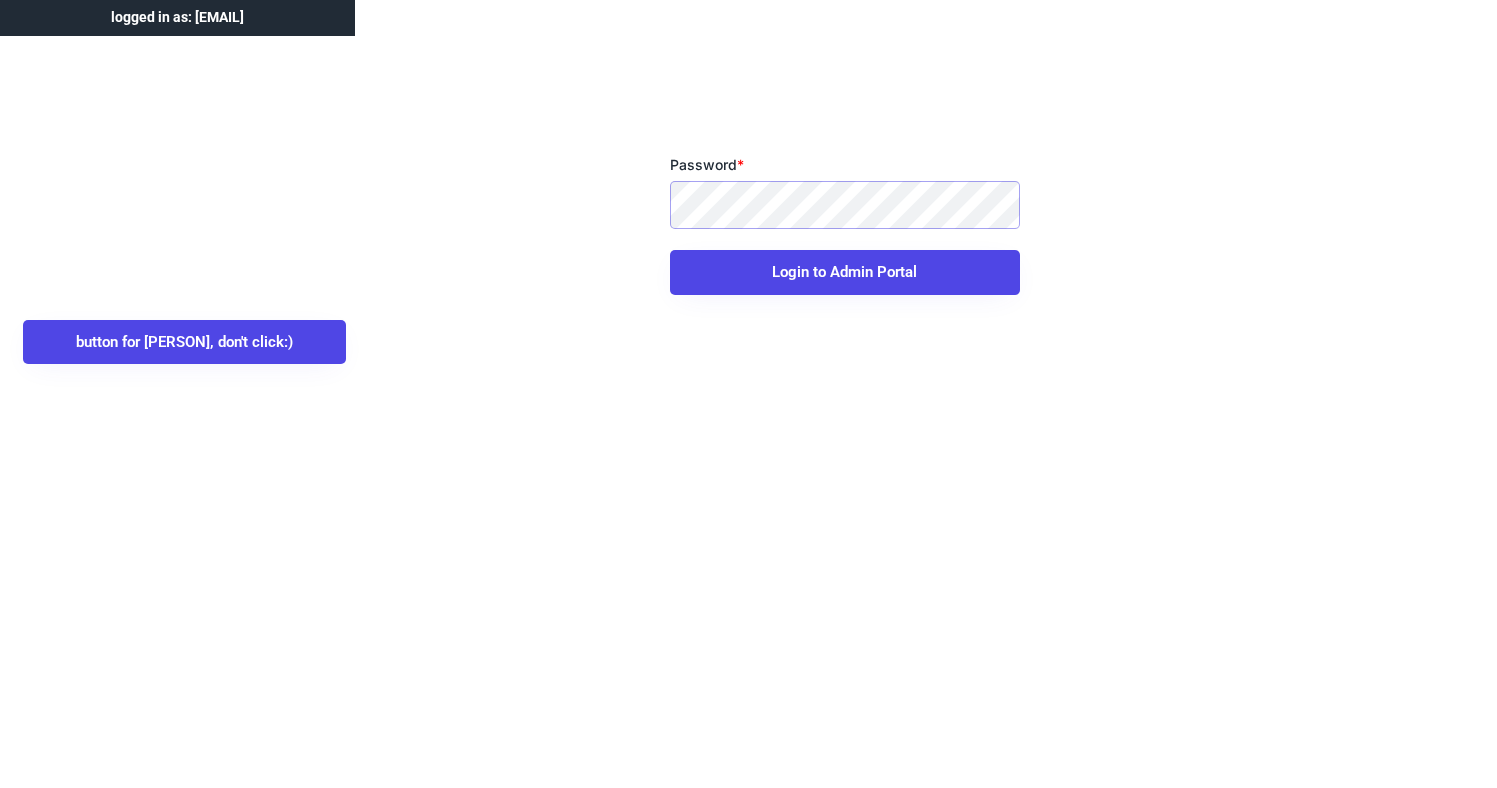 scroll, scrollTop: 0, scrollLeft: 0, axis: both 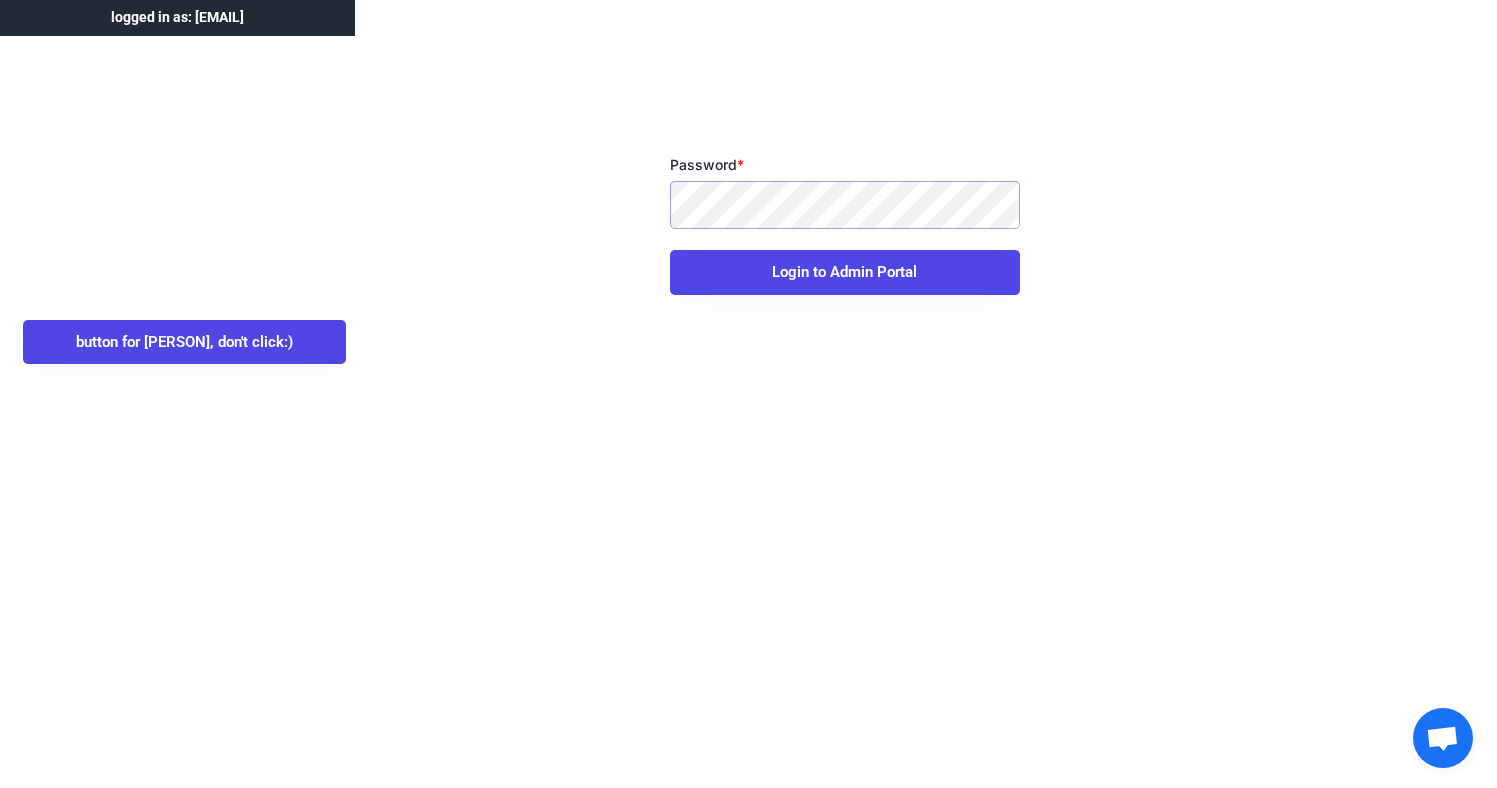 drag, startPoint x: 193, startPoint y: 19, endPoint x: 215, endPoint y: 19, distance: 22 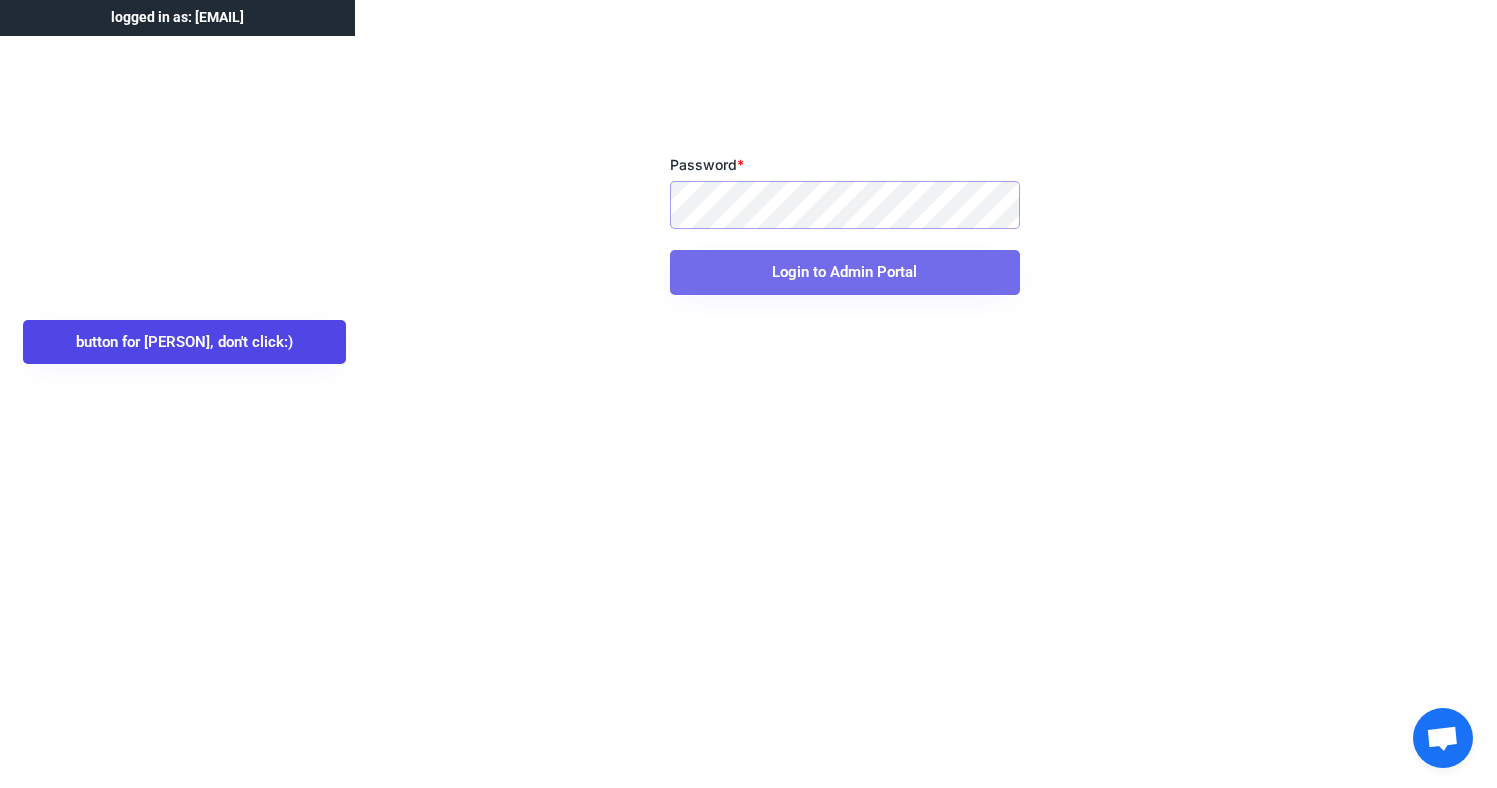click on "Login to Admin Portal" at bounding box center [845, 272] 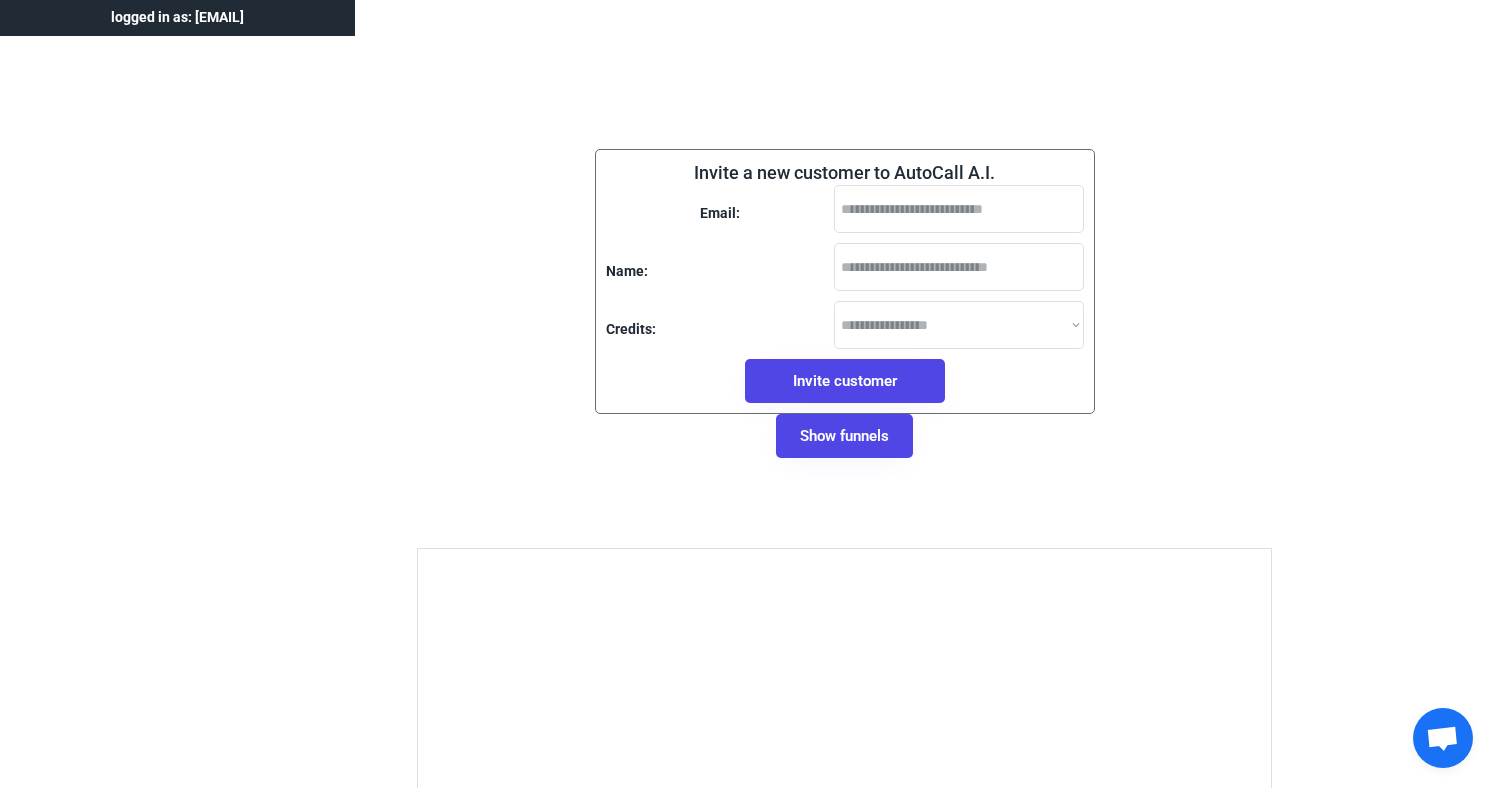 select on "******" 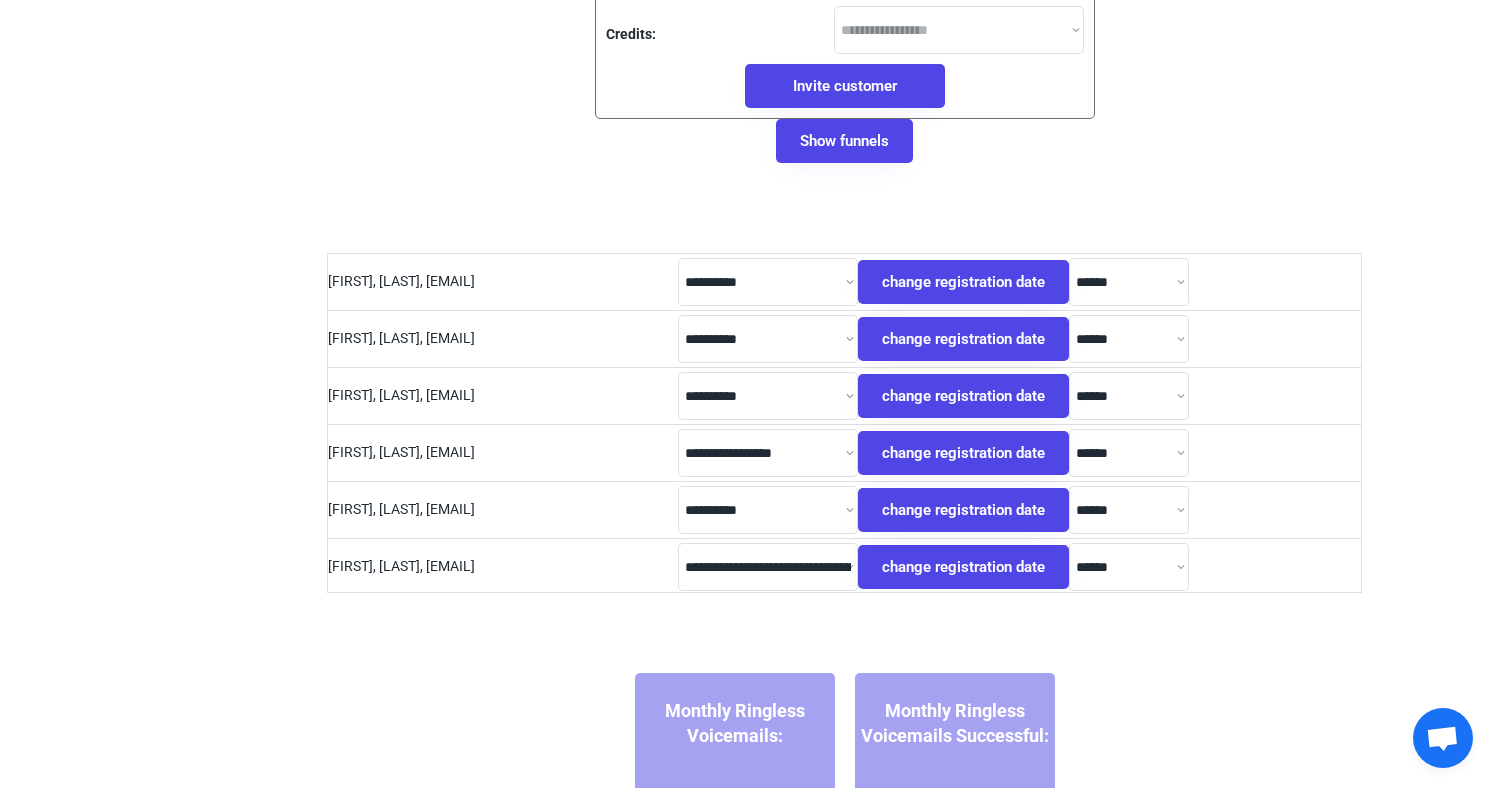 scroll, scrollTop: 296, scrollLeft: 0, axis: vertical 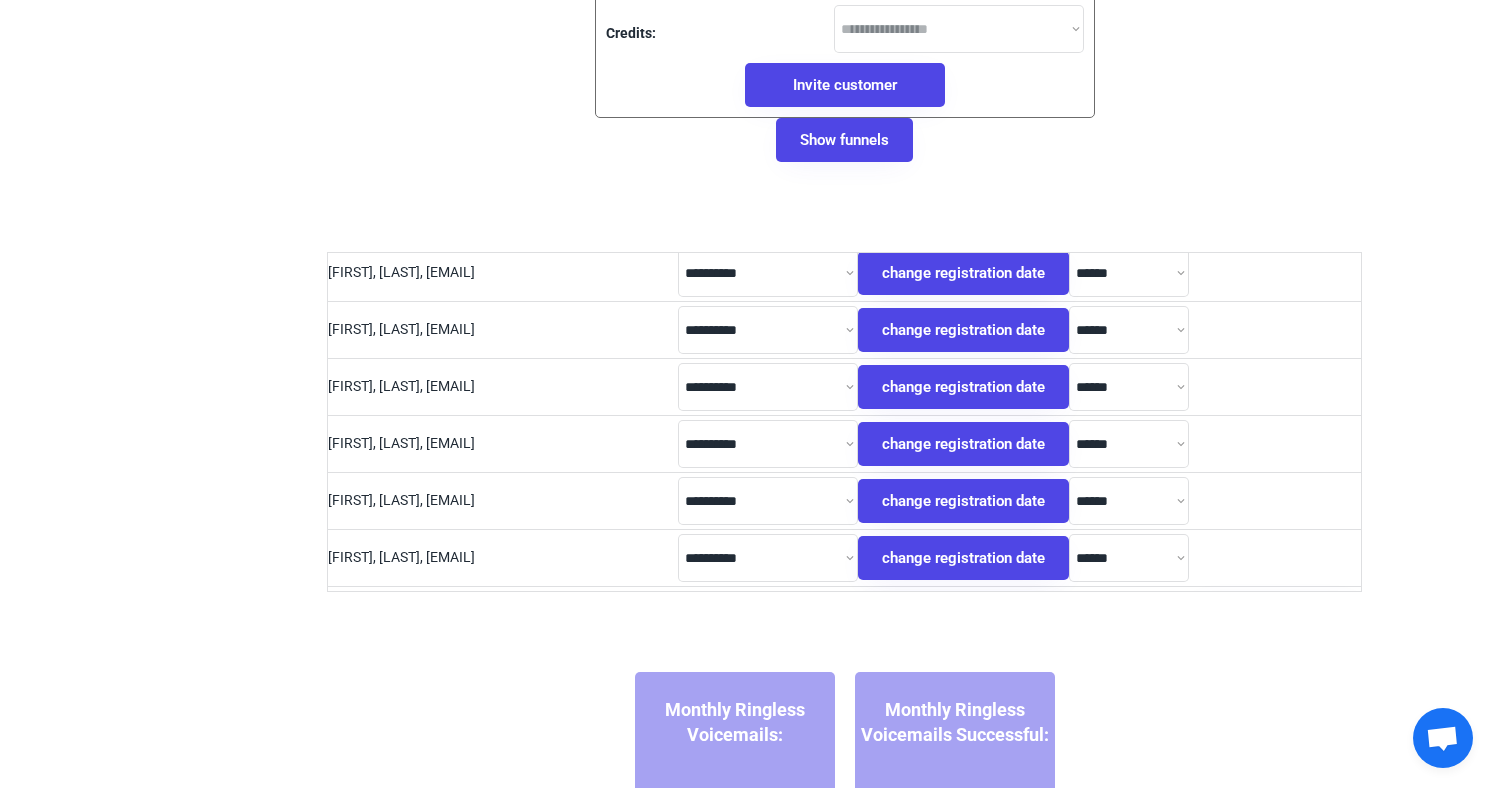 select on "**********" 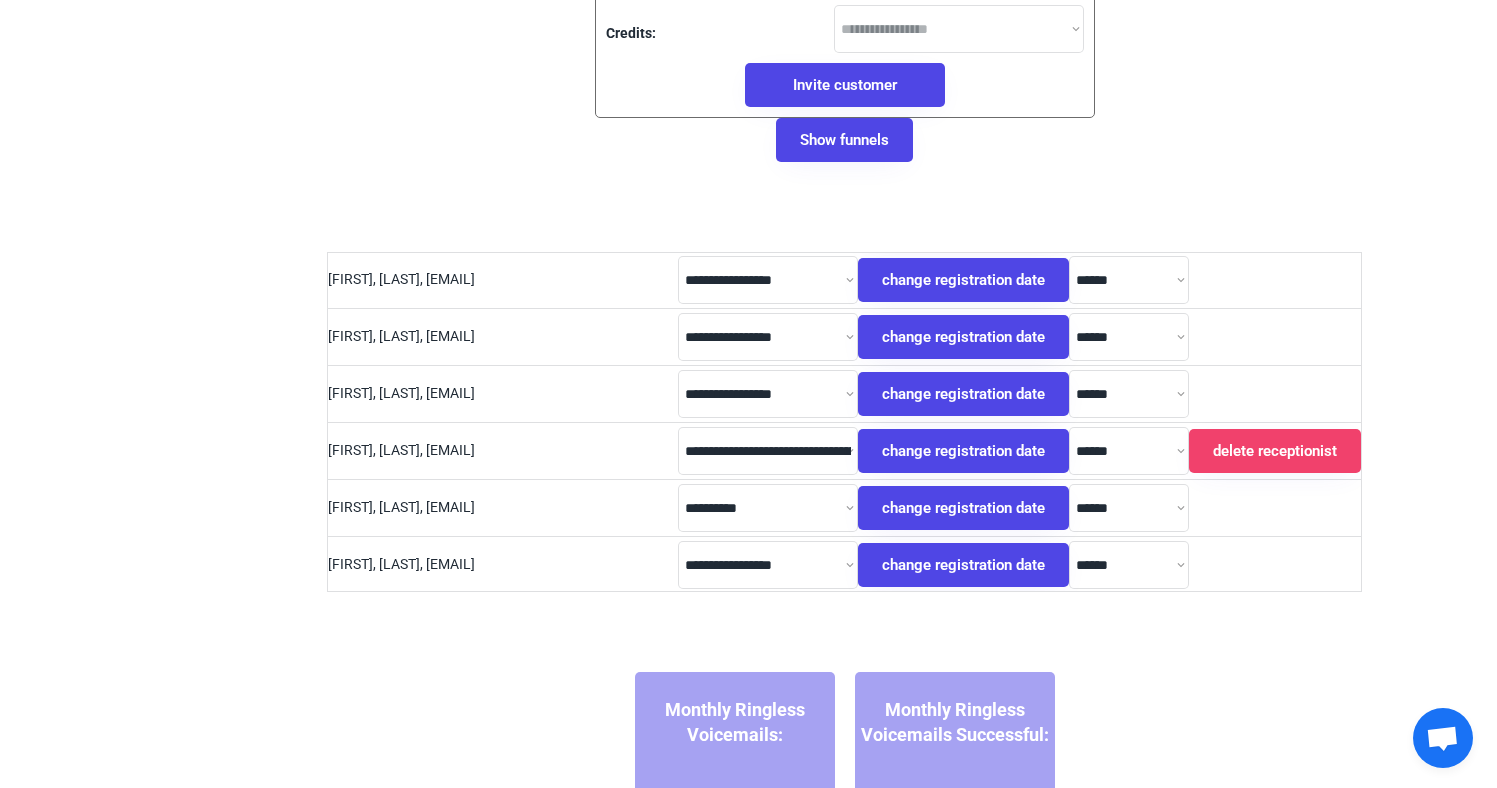 scroll, scrollTop: 1086, scrollLeft: 0, axis: vertical 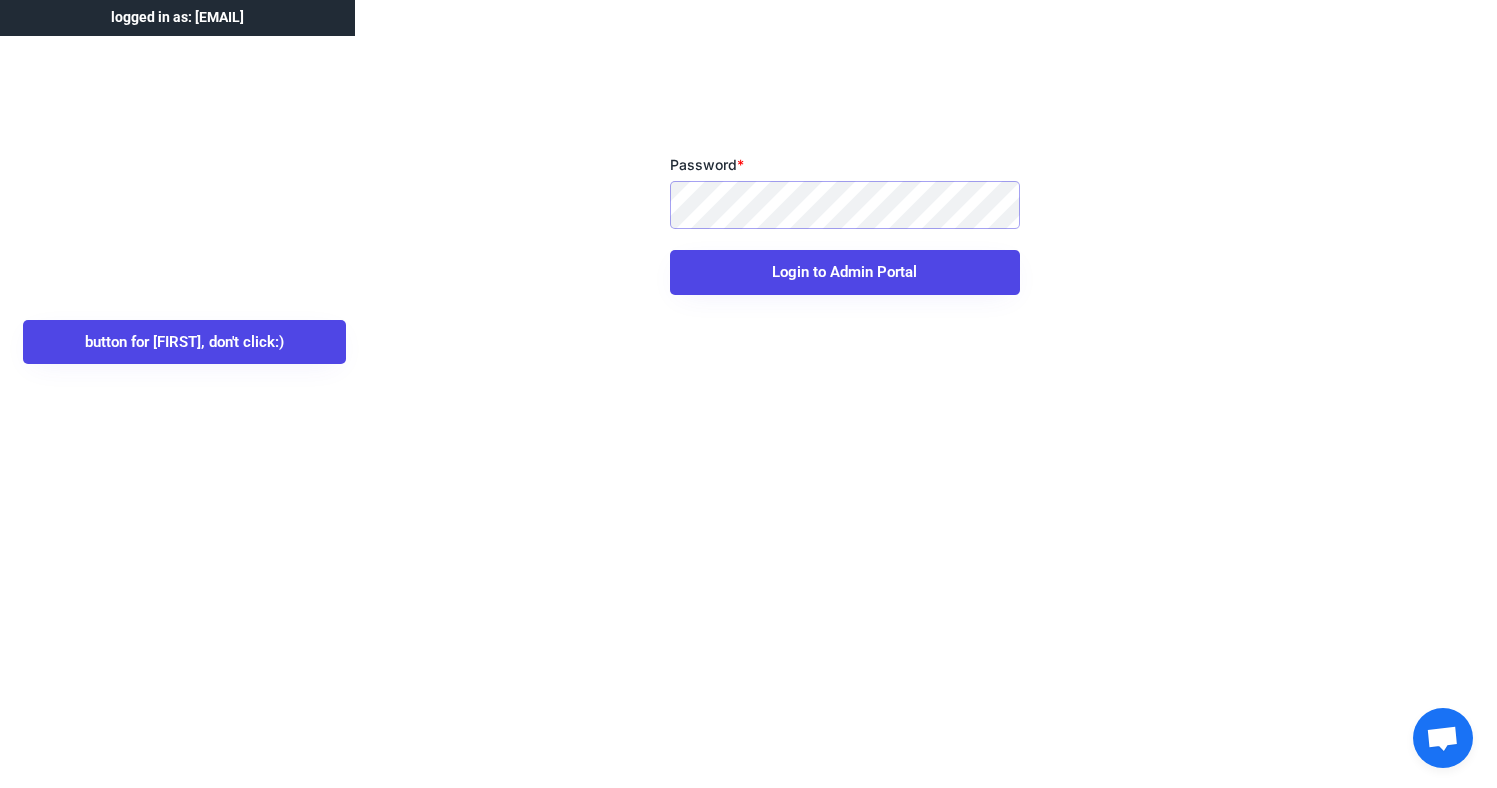 drag, startPoint x: 808, startPoint y: 344, endPoint x: 811, endPoint y: 325, distance: 19.235384 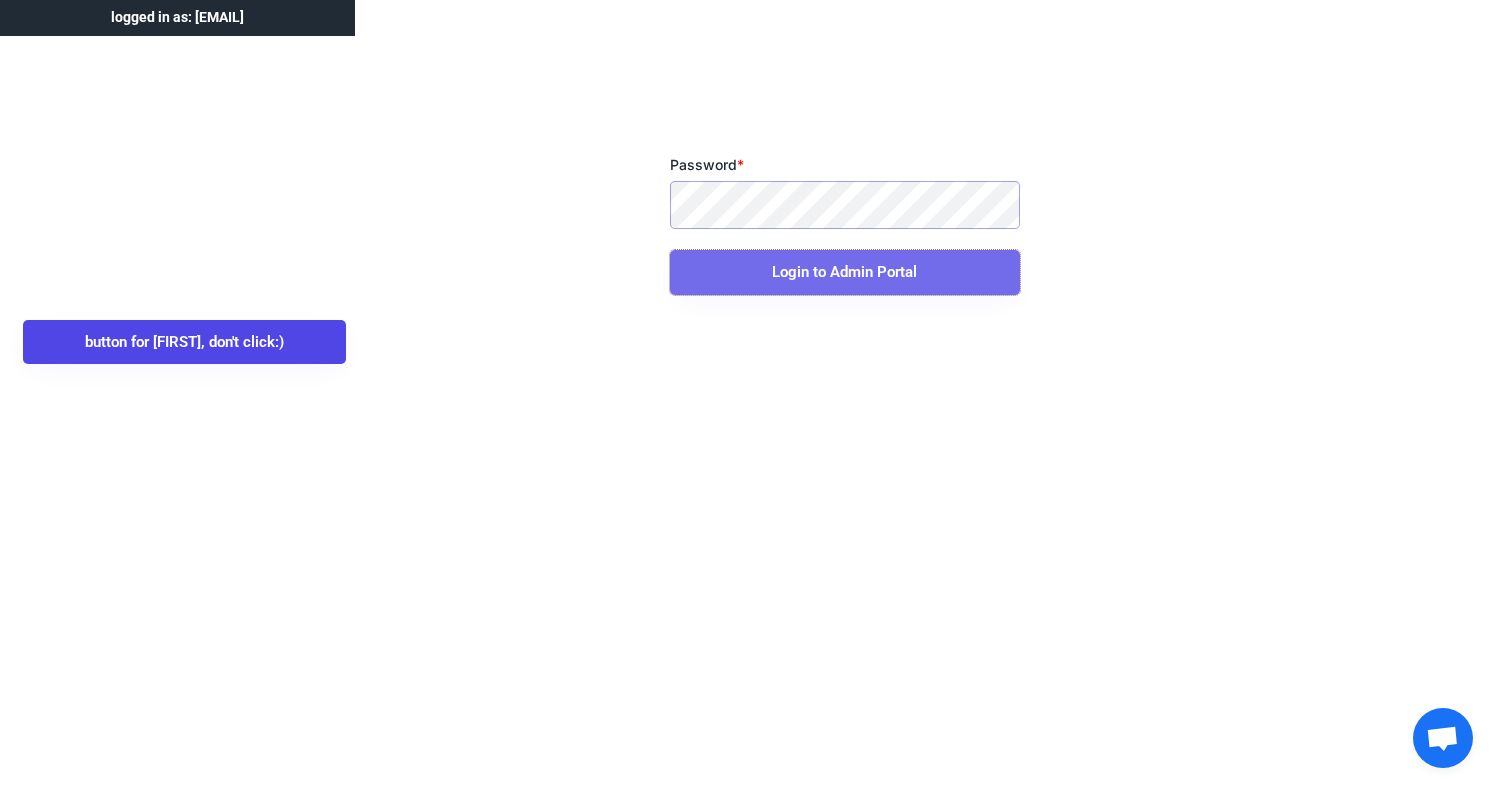click on "Login to Admin Portal" at bounding box center (845, 272) 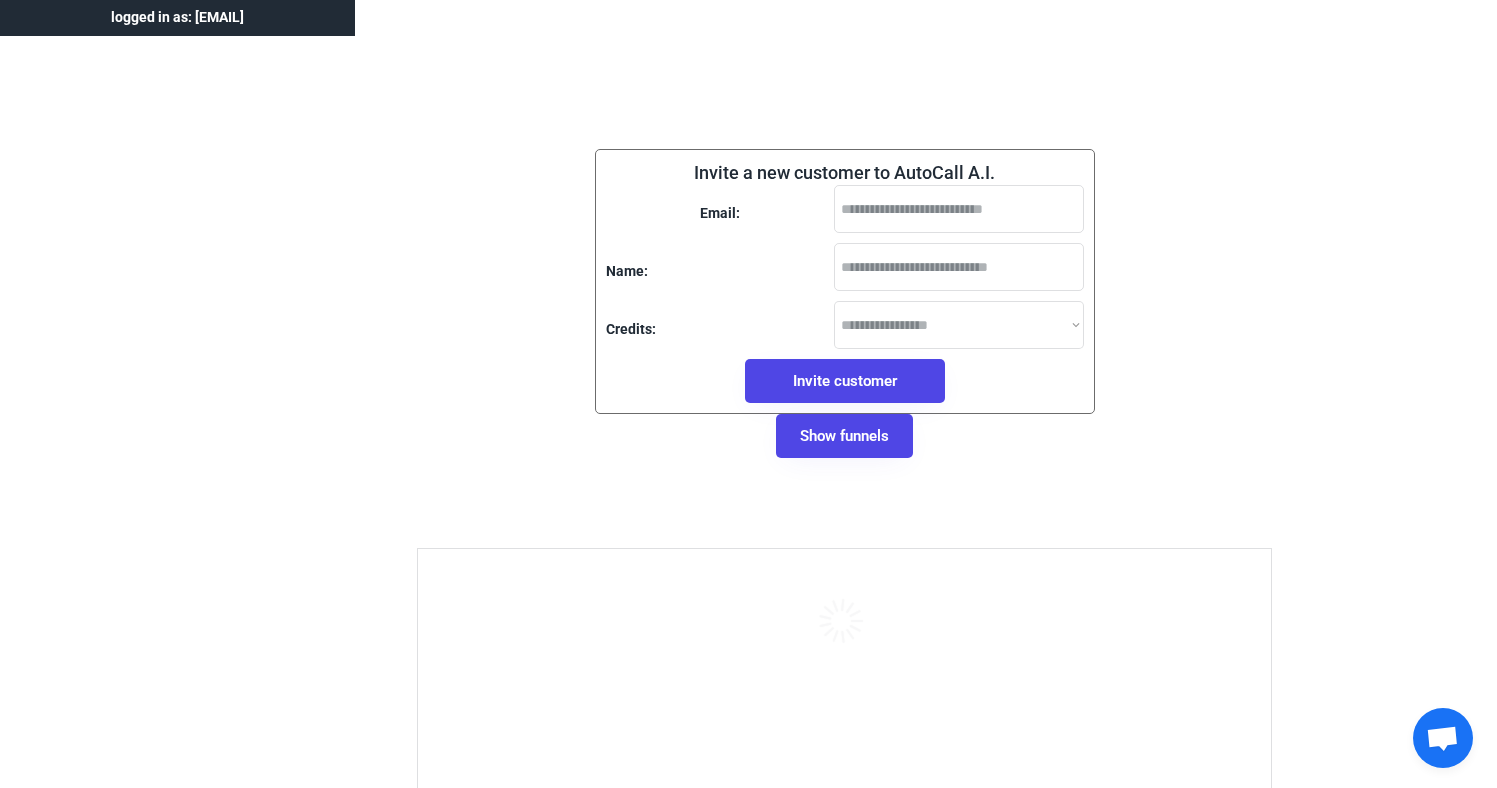 select on "******" 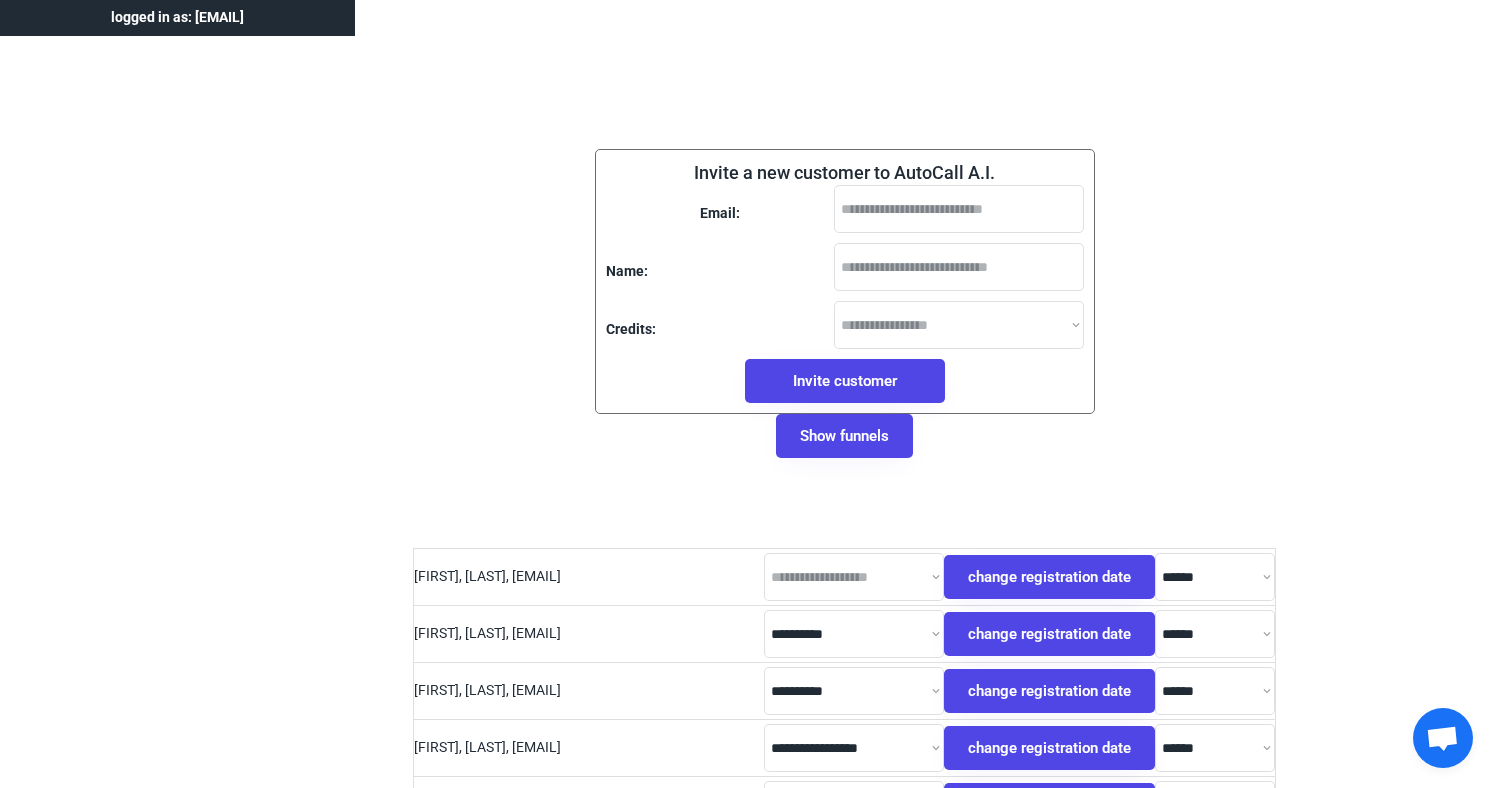 select on "******" 